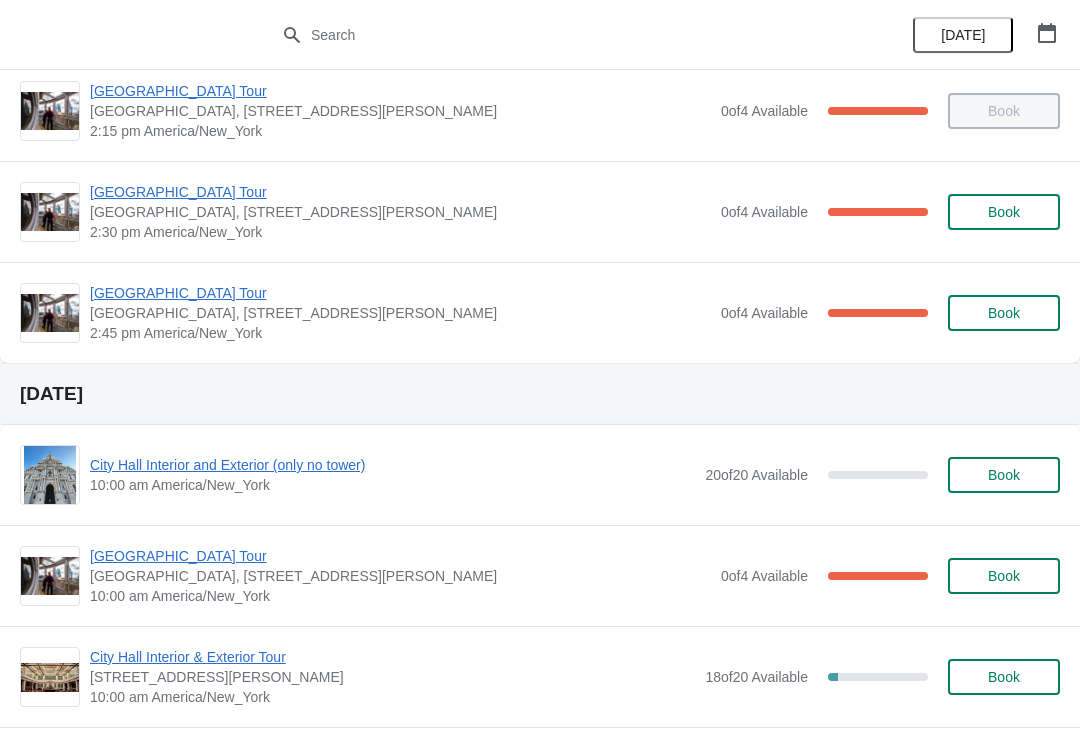 scroll, scrollTop: 1809, scrollLeft: 0, axis: vertical 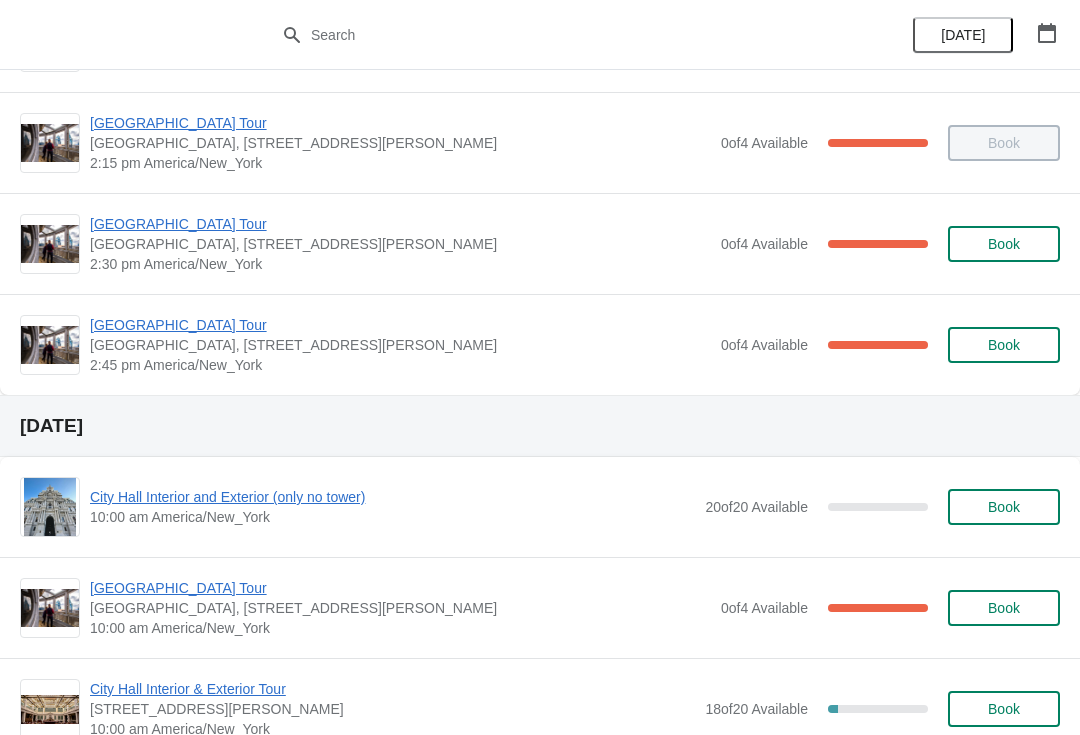 click on "[GEOGRAPHIC_DATA] Tour" at bounding box center (400, 325) 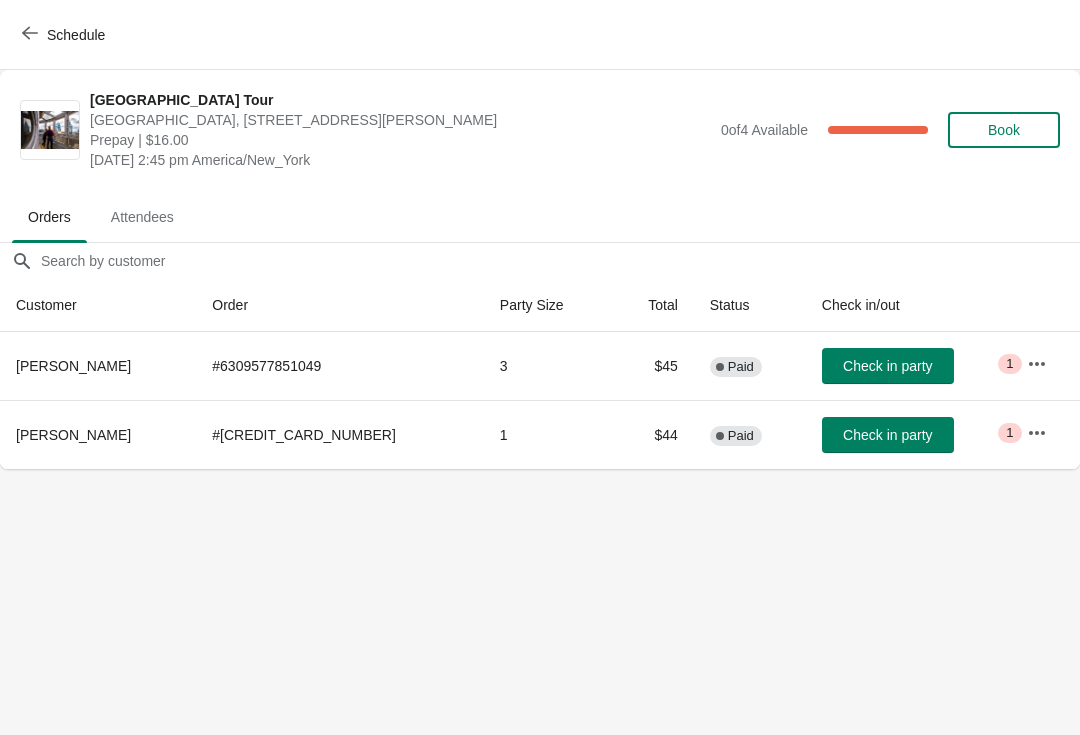 click on "Check in party" at bounding box center [887, 435] 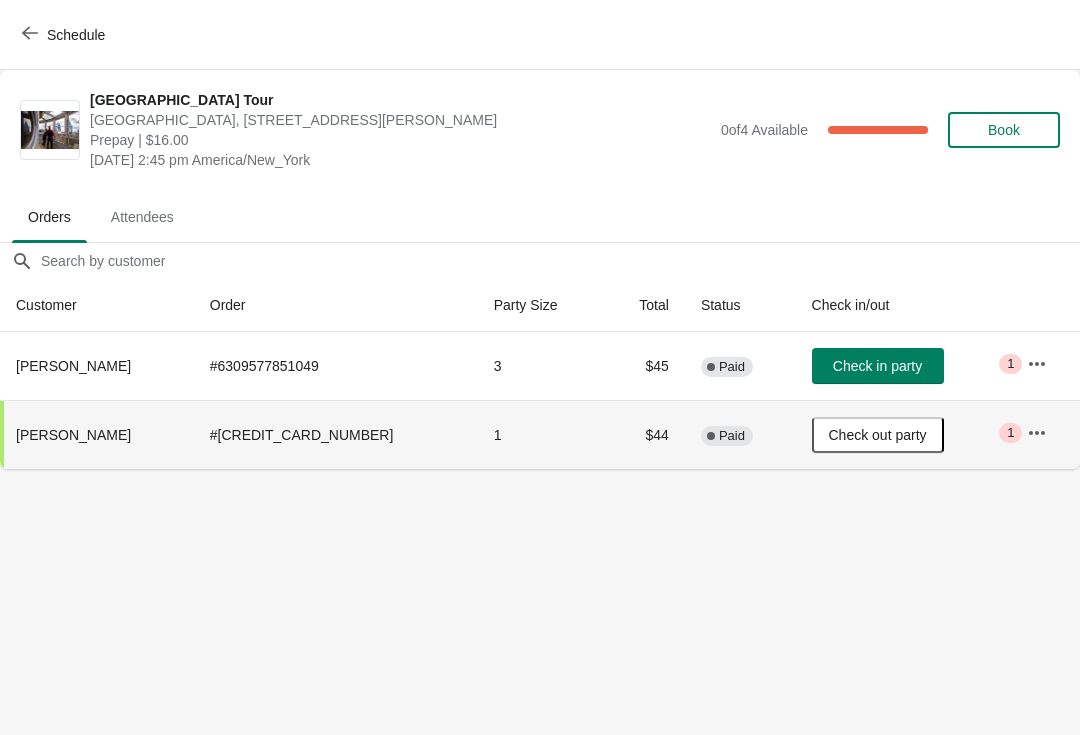 click 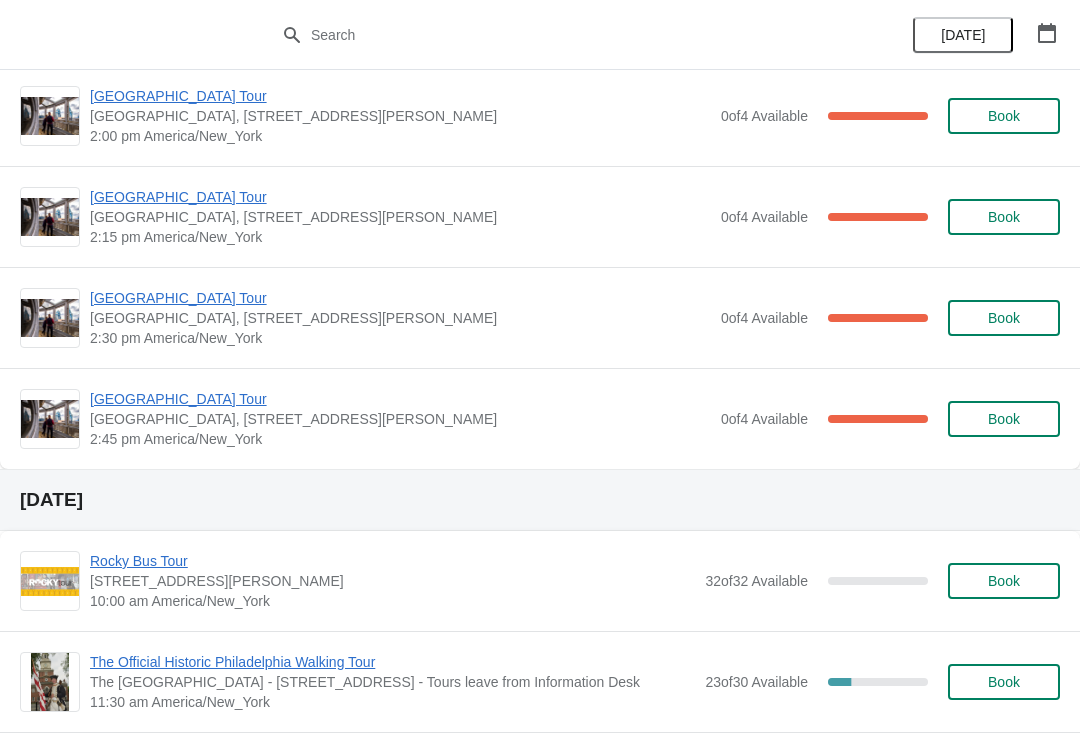 scroll, scrollTop: 3817, scrollLeft: 0, axis: vertical 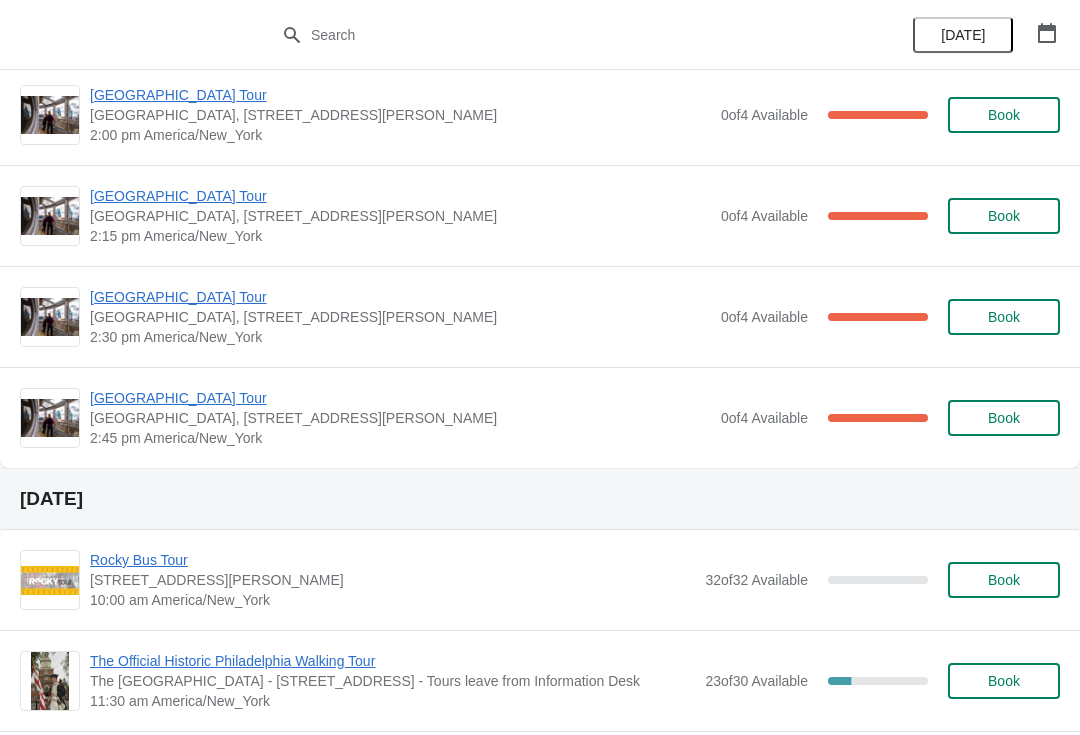 click on "[GEOGRAPHIC_DATA] Tour" at bounding box center (400, 297) 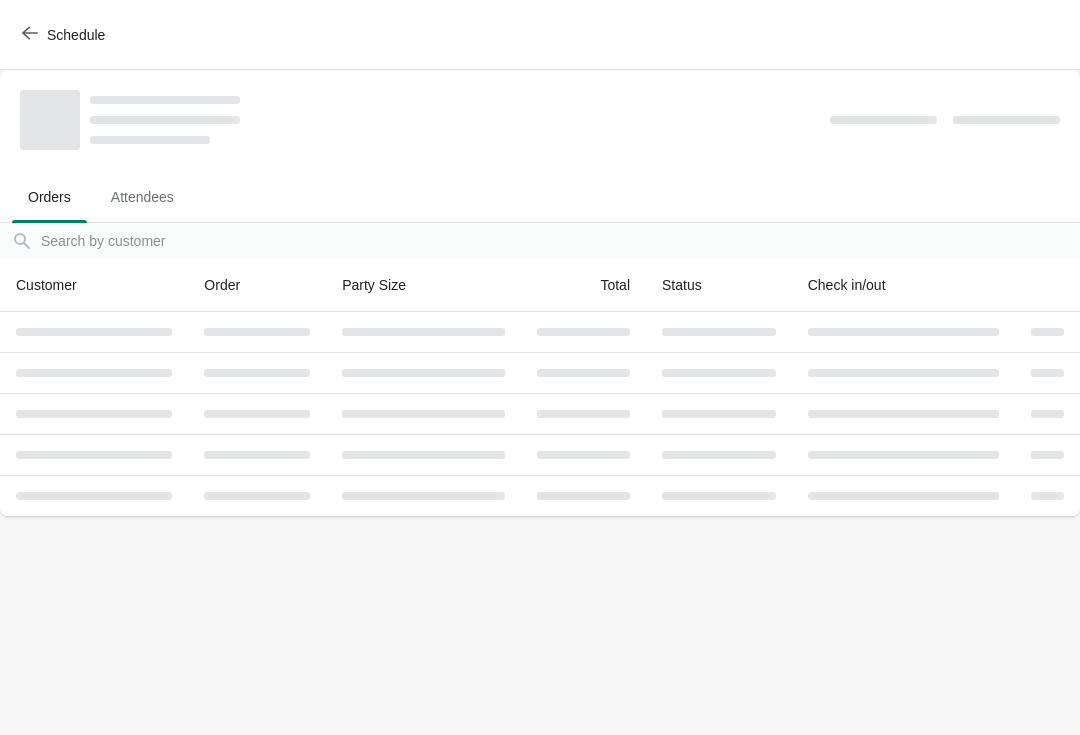 scroll, scrollTop: 0, scrollLeft: 0, axis: both 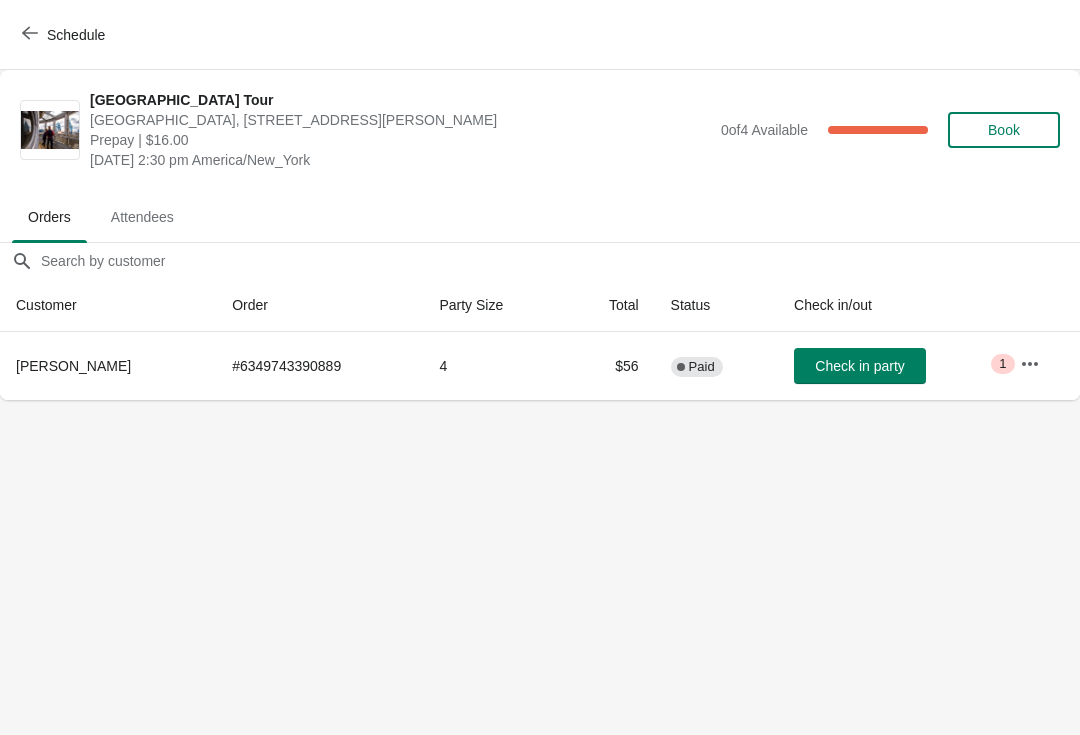click on "Schedule" at bounding box center (76, 35) 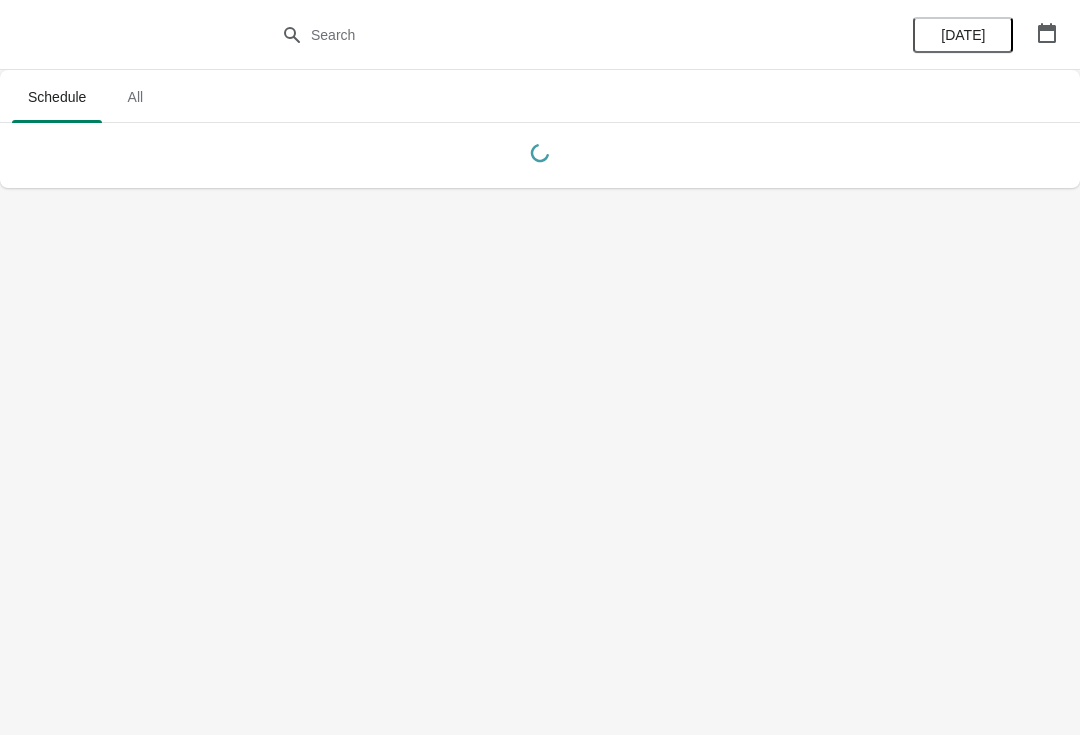 click at bounding box center [540, 35] 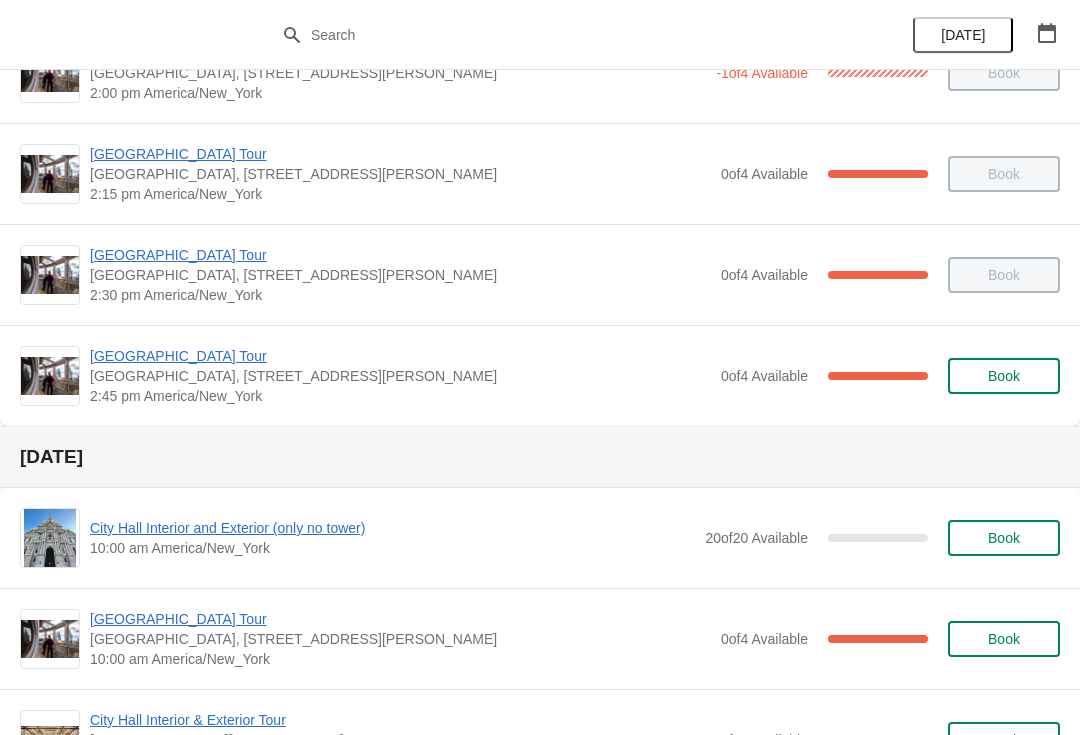 scroll, scrollTop: 1775, scrollLeft: 0, axis: vertical 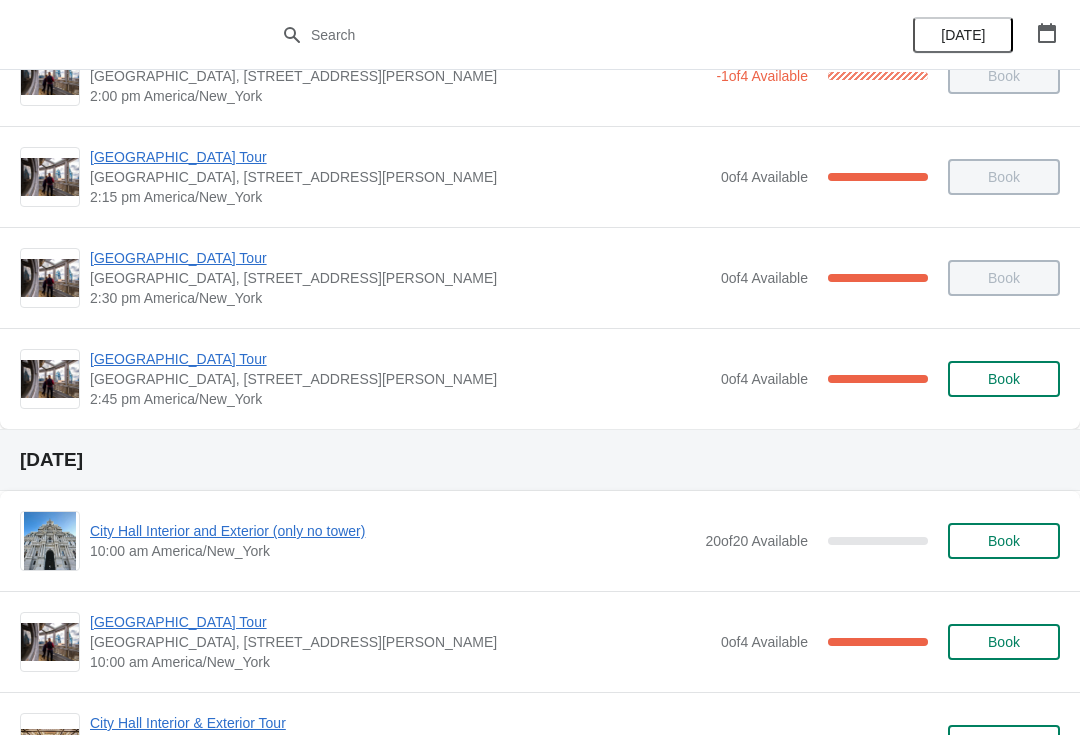 click on "[GEOGRAPHIC_DATA] Tour" at bounding box center (400, 359) 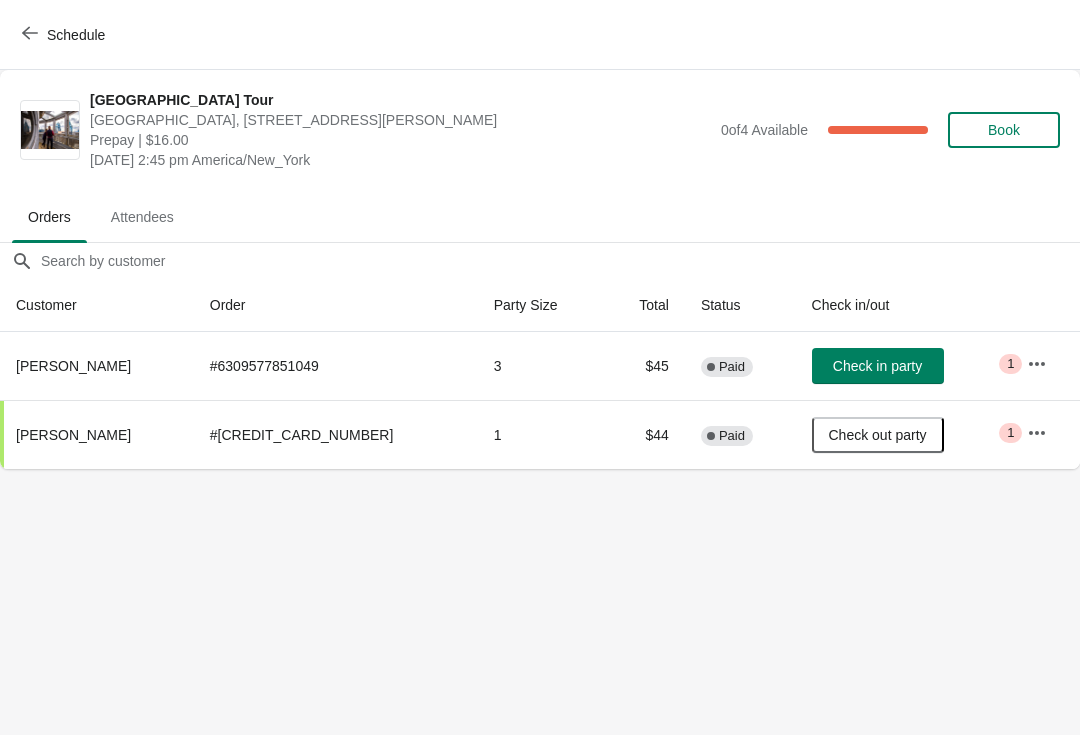 click on "Schedule" at bounding box center (76, 35) 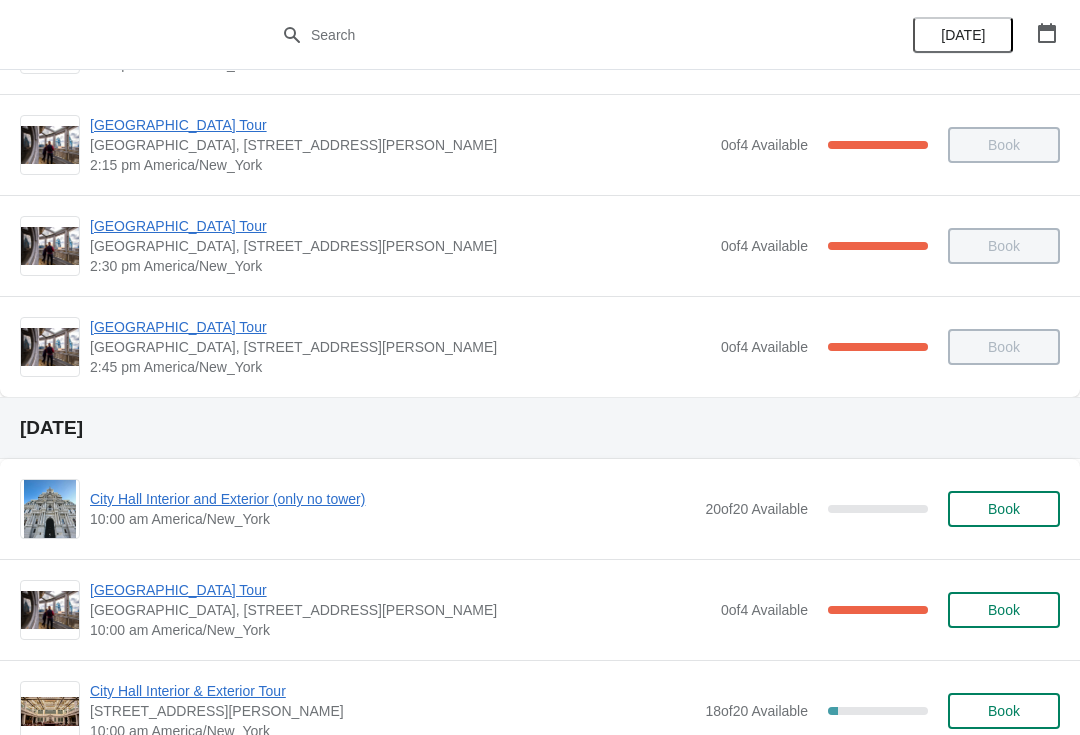 scroll, scrollTop: 1809, scrollLeft: 0, axis: vertical 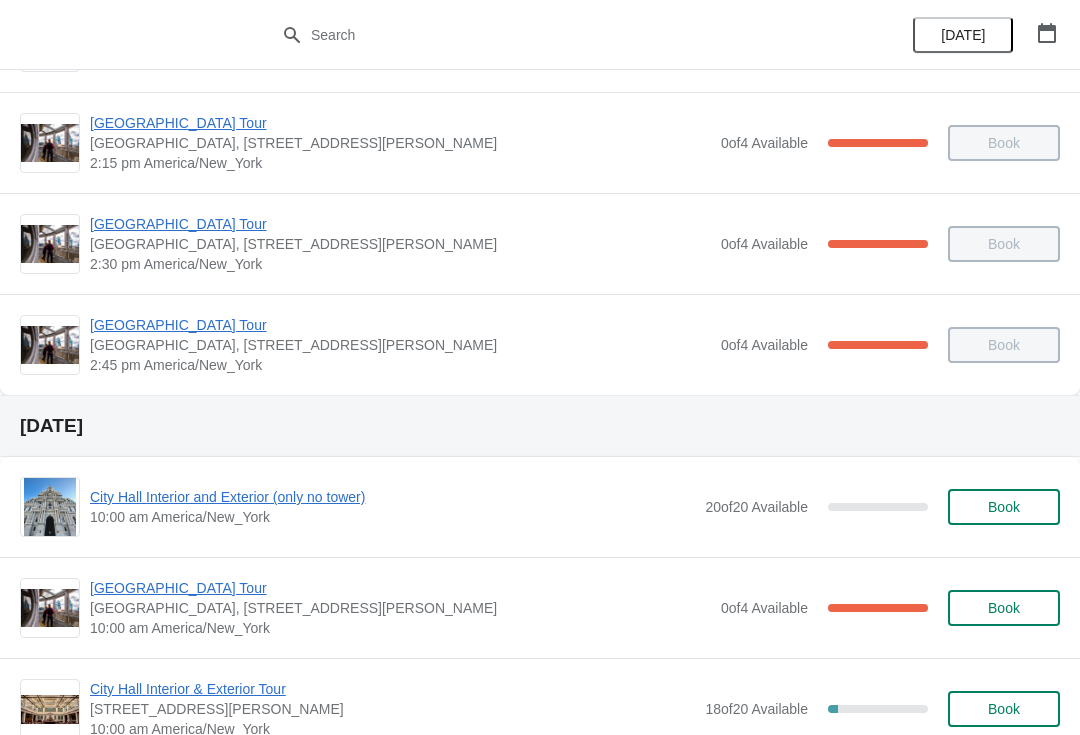 click on "[GEOGRAPHIC_DATA] Tour" at bounding box center (400, 325) 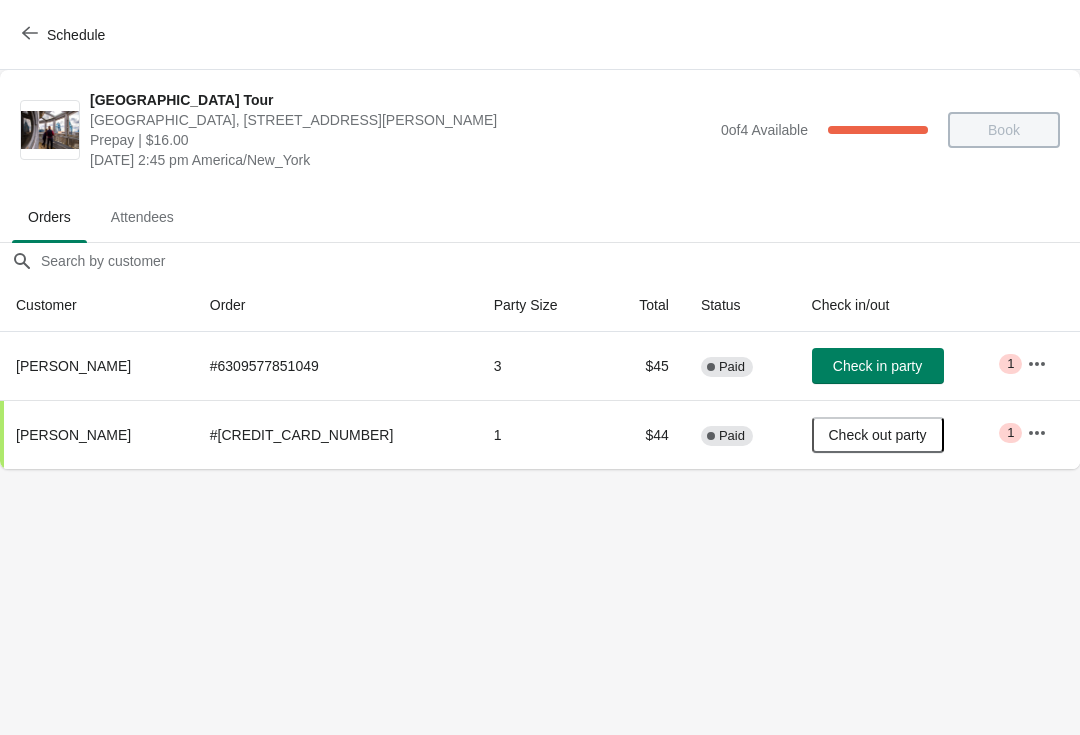 scroll, scrollTop: 0, scrollLeft: 0, axis: both 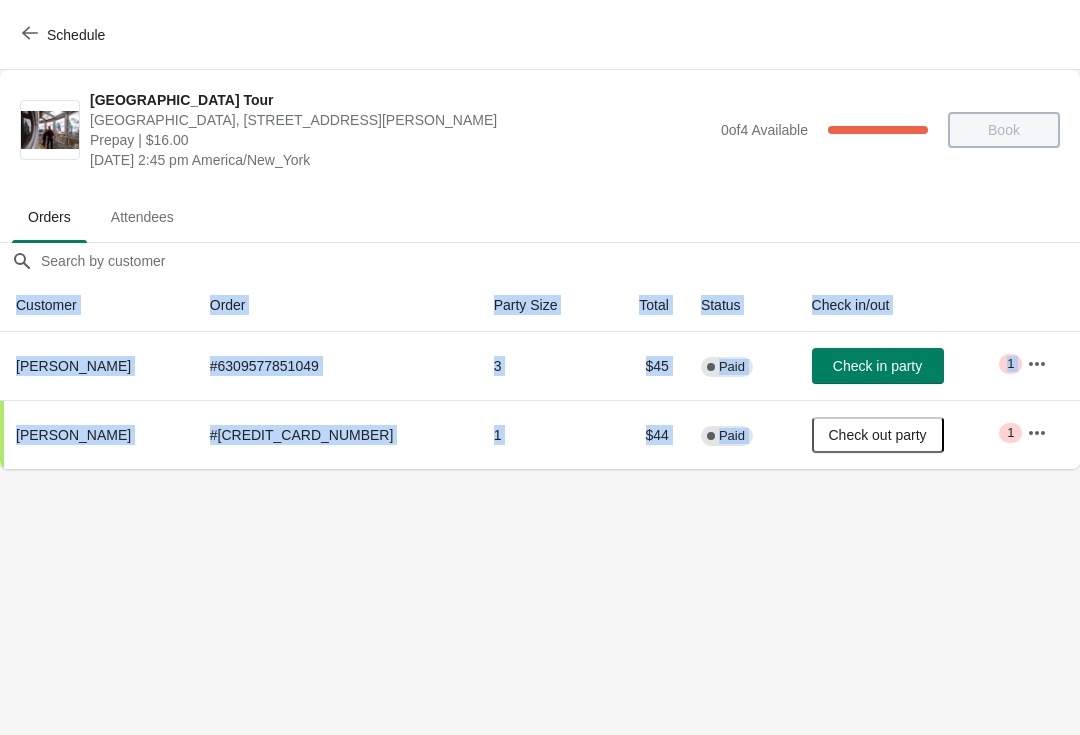 click on "Schedule City Hall Tower Tour City Hall Visitor Center, 1400 John F Kennedy Boulevard Suite 121, Philadelphia, PA, USA Prepay | $16.00 Thursday, July 17, 2025 | 2:45 pm America/New_York 0  of  4   Available 100 % Book Orders Attendees Orders Attendees Orders filter search Customer Order Party Size Total Status Check in/out Sunita Sairaman # 6309577851049 3 $45 Complete Paid Check in party Critical 1 Chad Nelson # 6365102211241 1 $44 Complete Paid Check out party Critical 1 Order Details Actions Transfer Restock 1  /  2  Checked in Close" at bounding box center (540, 367) 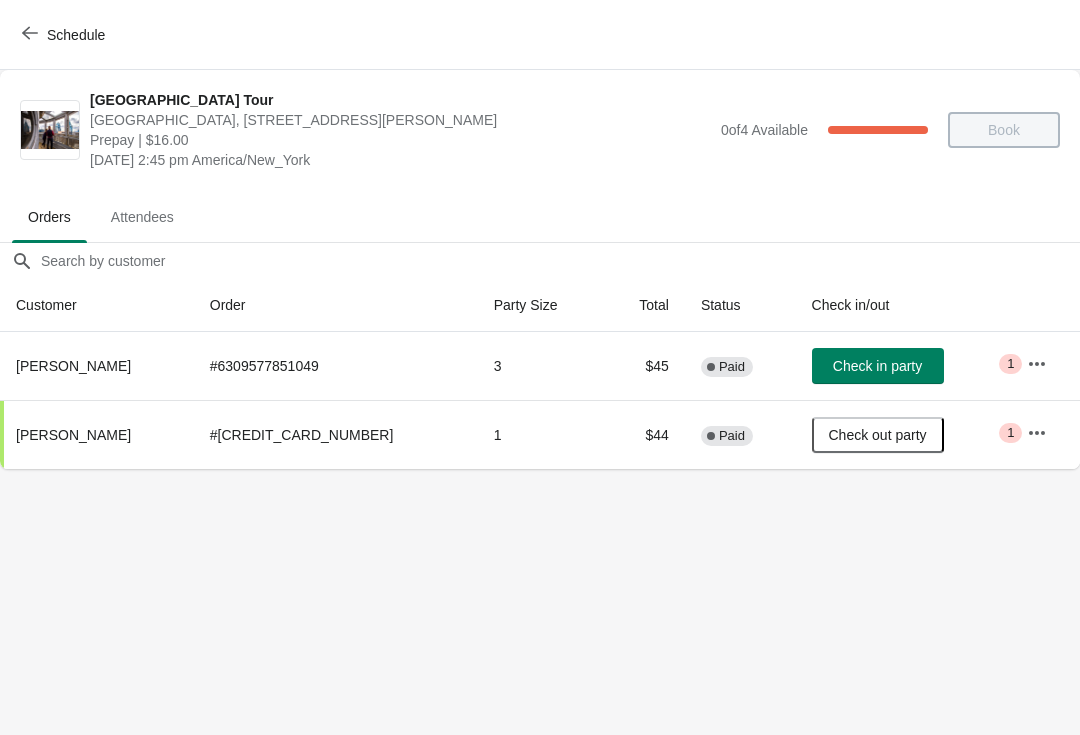 click on "Schedule City Hall Tower Tour City Hall Visitor Center, 1400 John F Kennedy Boulevard Suite 121, Philadelphia, PA, USA Prepay | $16.00 Thursday, July 17, 2025 | 2:45 pm America/New_York 0  of  4   Available 100 % Book Orders Attendees Orders Attendees Orders filter search Customer Order Party Size Total Status Check in/out Sunita Sairaman # 6309577851049 3 $45 Complete Paid Check in party Critical 1 Chad Nelson # 6365102211241 1 $44 Complete Paid Check out party Critical 1 Order Details Actions Transfer Restock 1  /  2  Checked in Close" at bounding box center [540, 367] 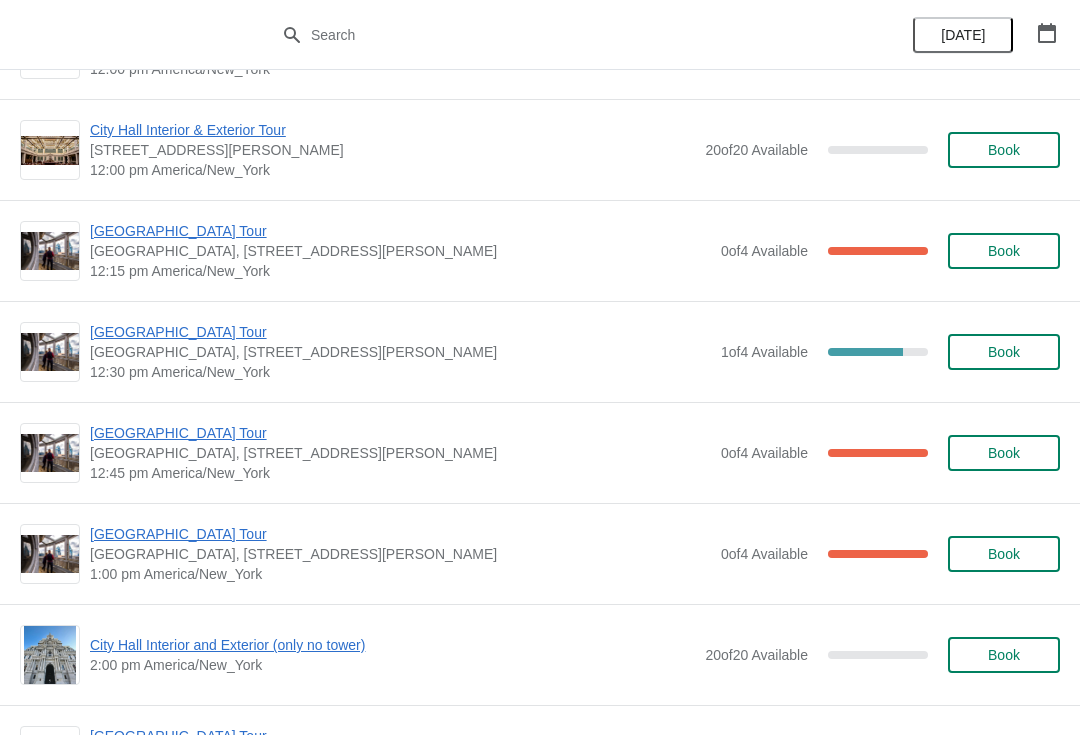 scroll, scrollTop: 5592, scrollLeft: 0, axis: vertical 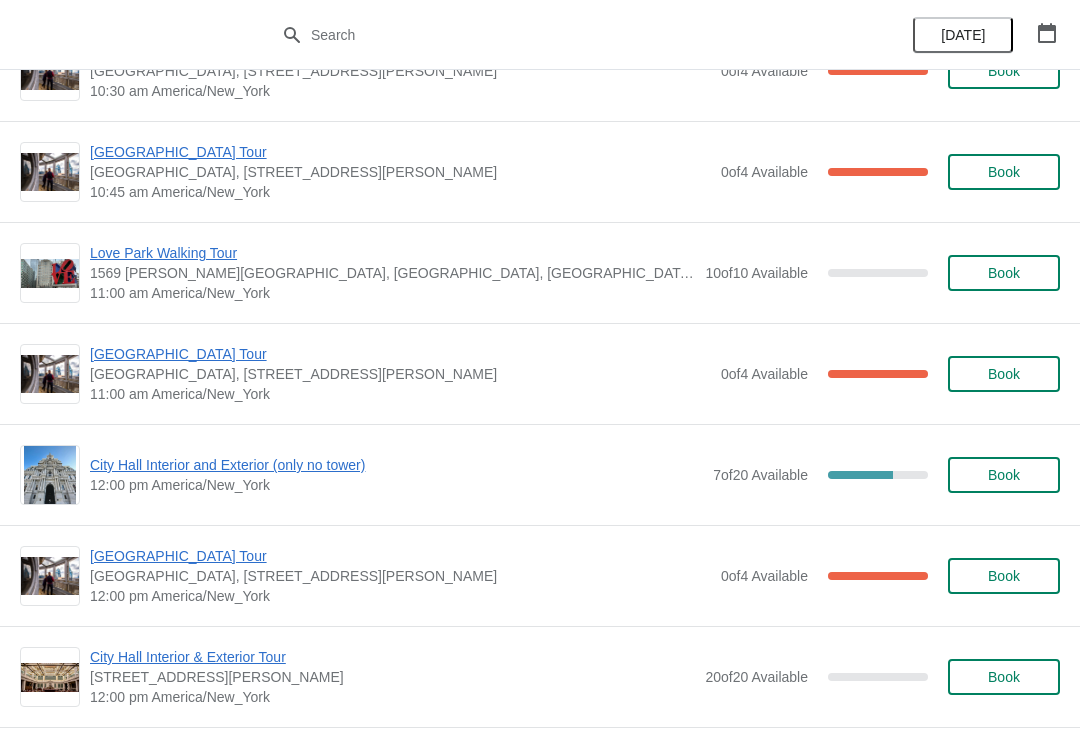 click on "City Hall Interior and Exterior (only no tower) 12:00 pm America/New_York 7  of  20   Available 65 % Book" at bounding box center [540, 475] 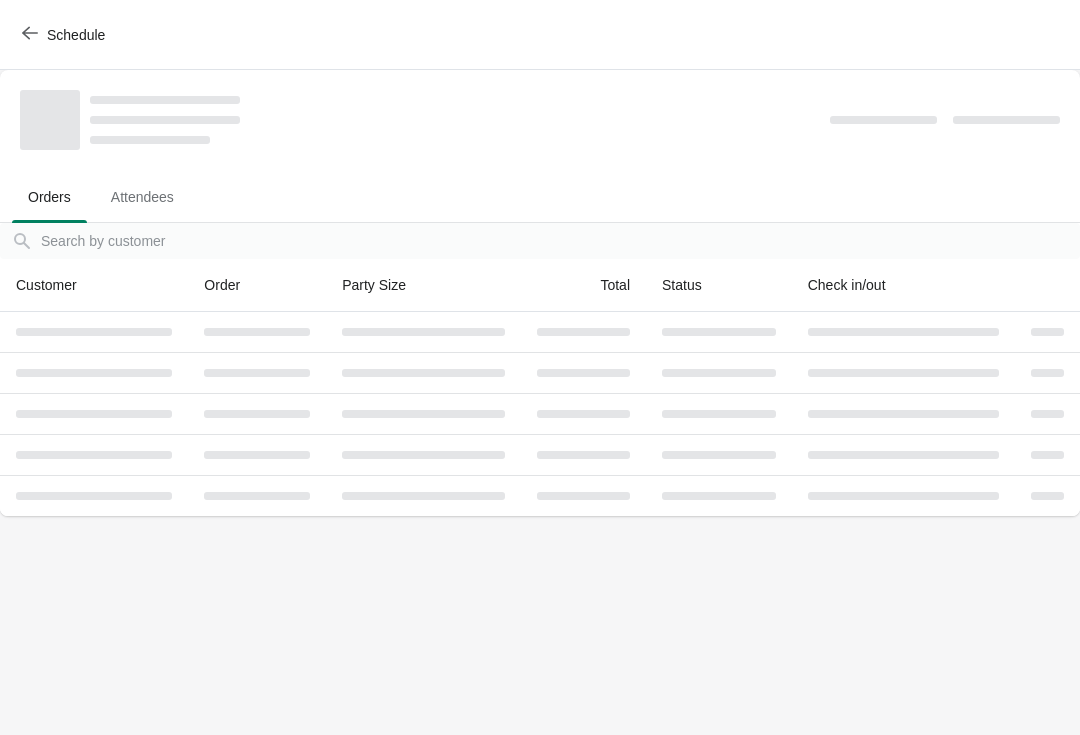 scroll, scrollTop: 0, scrollLeft: 0, axis: both 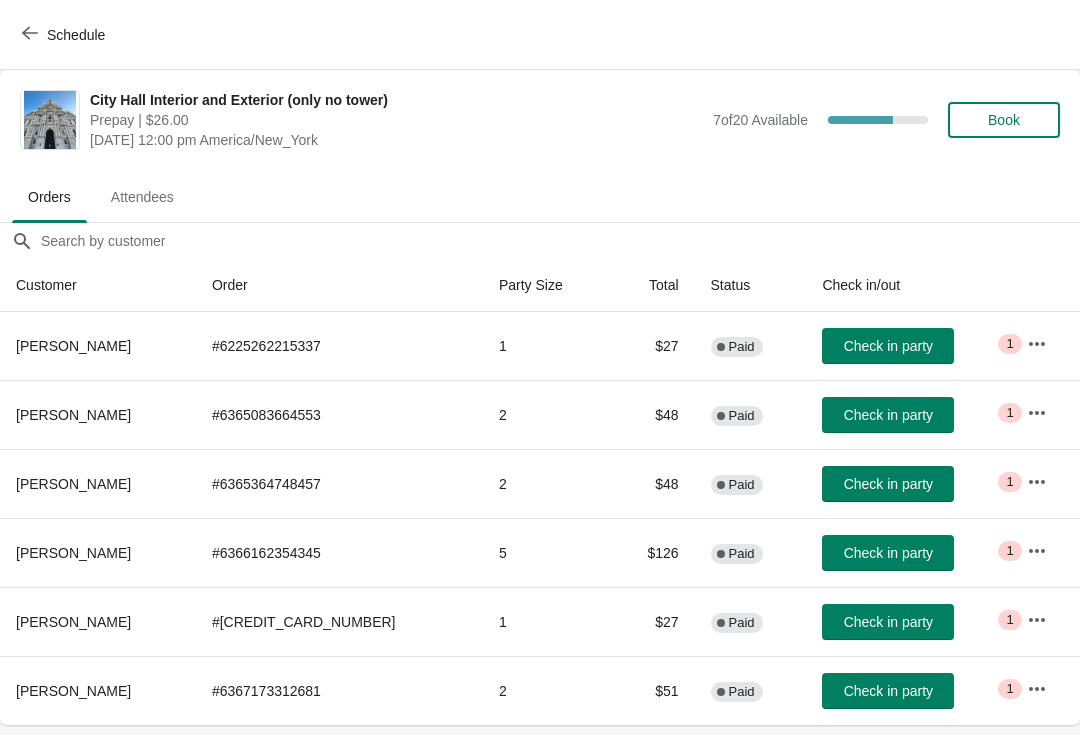 click 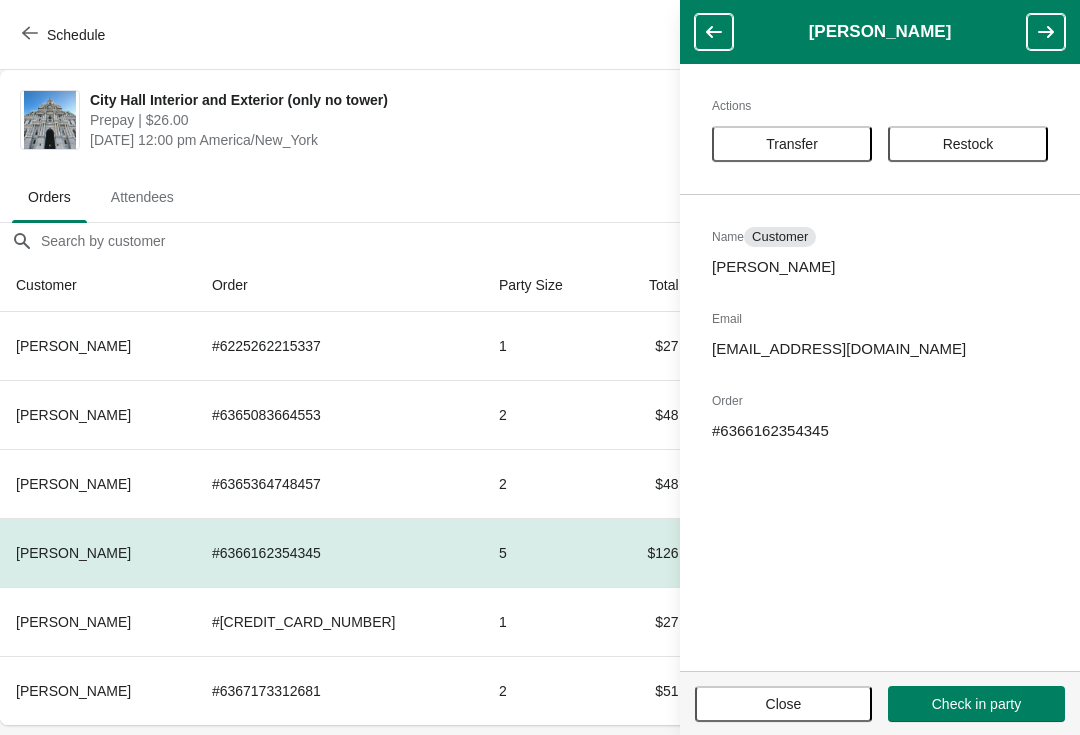 click on "Transfer" at bounding box center [792, 144] 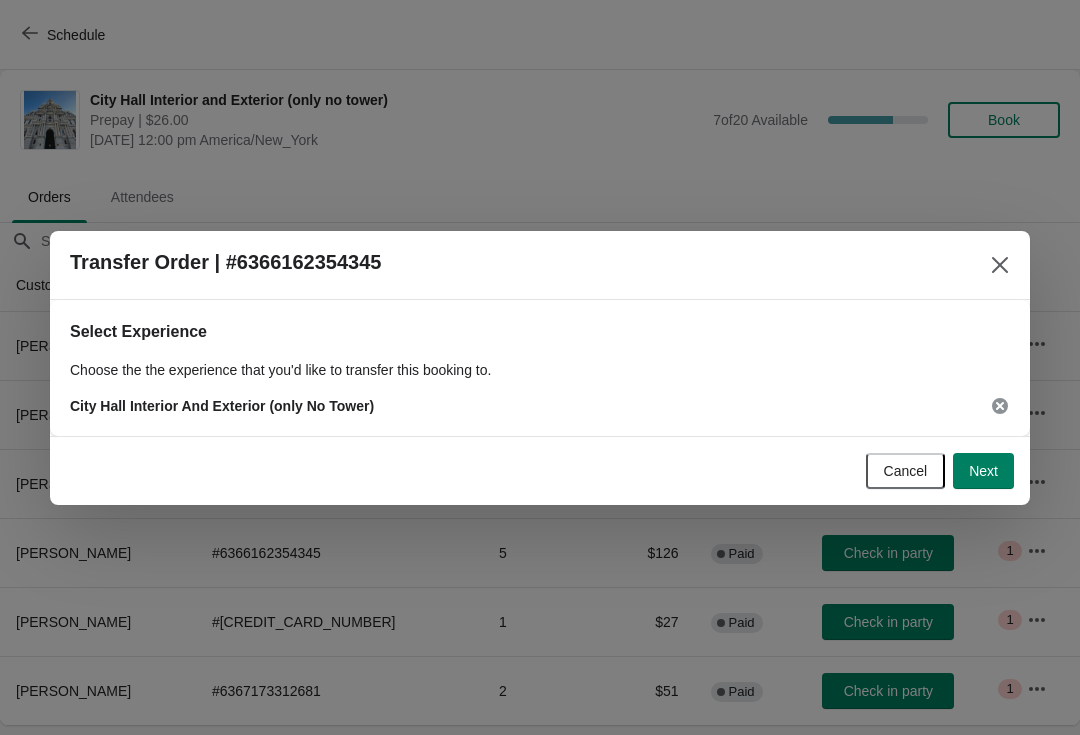 click on "Next" at bounding box center [983, 471] 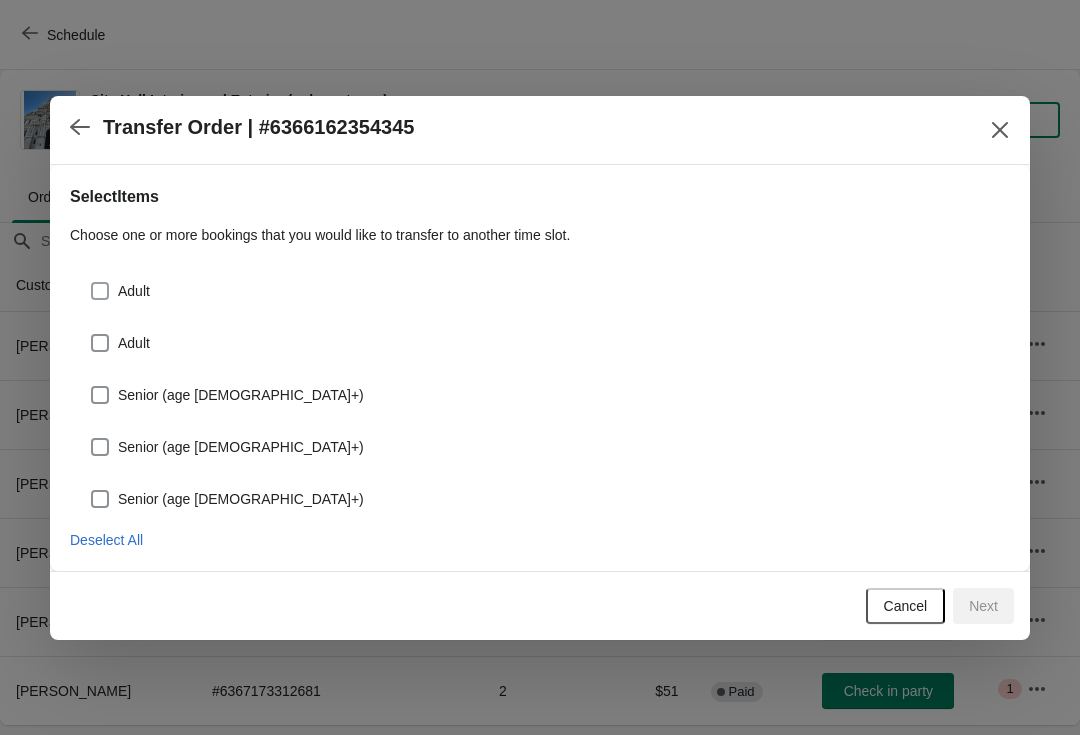 click at bounding box center (100, 291) 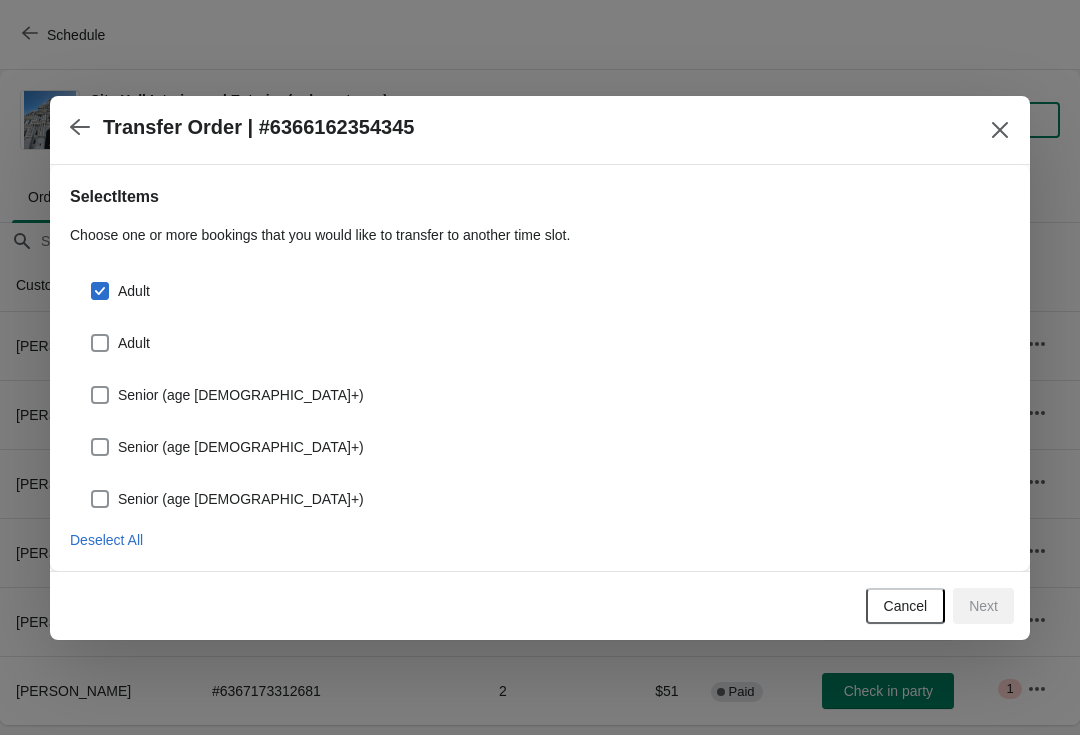 checkbox on "true" 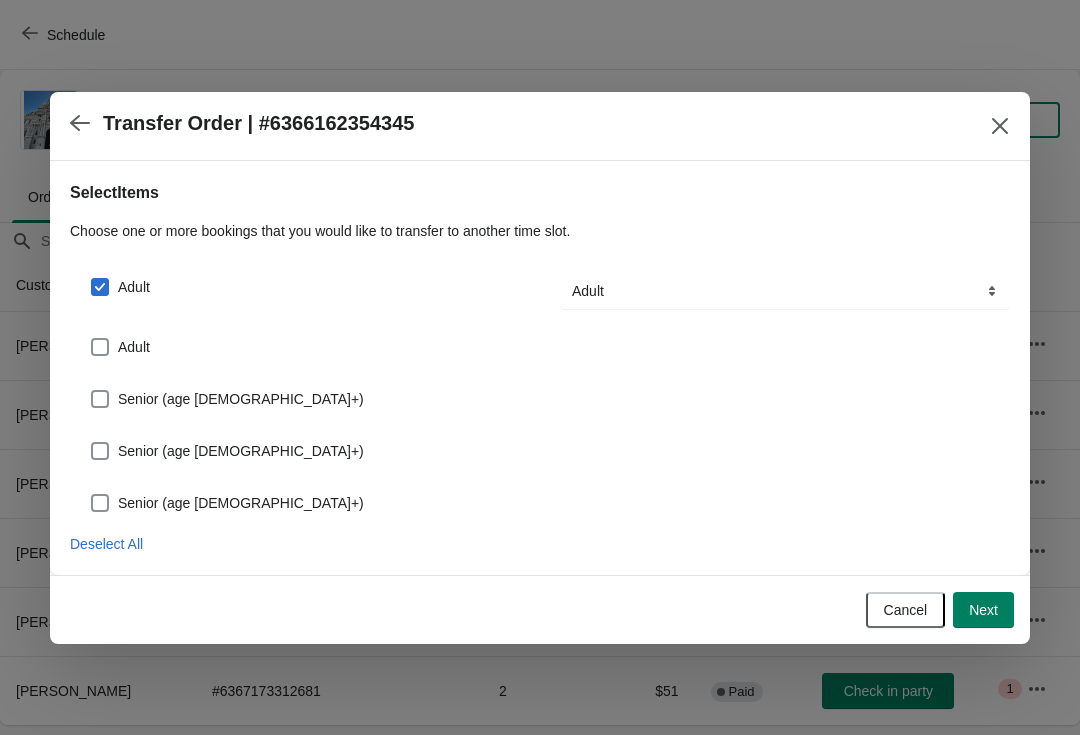 click on "Adult" at bounding box center [540, 339] 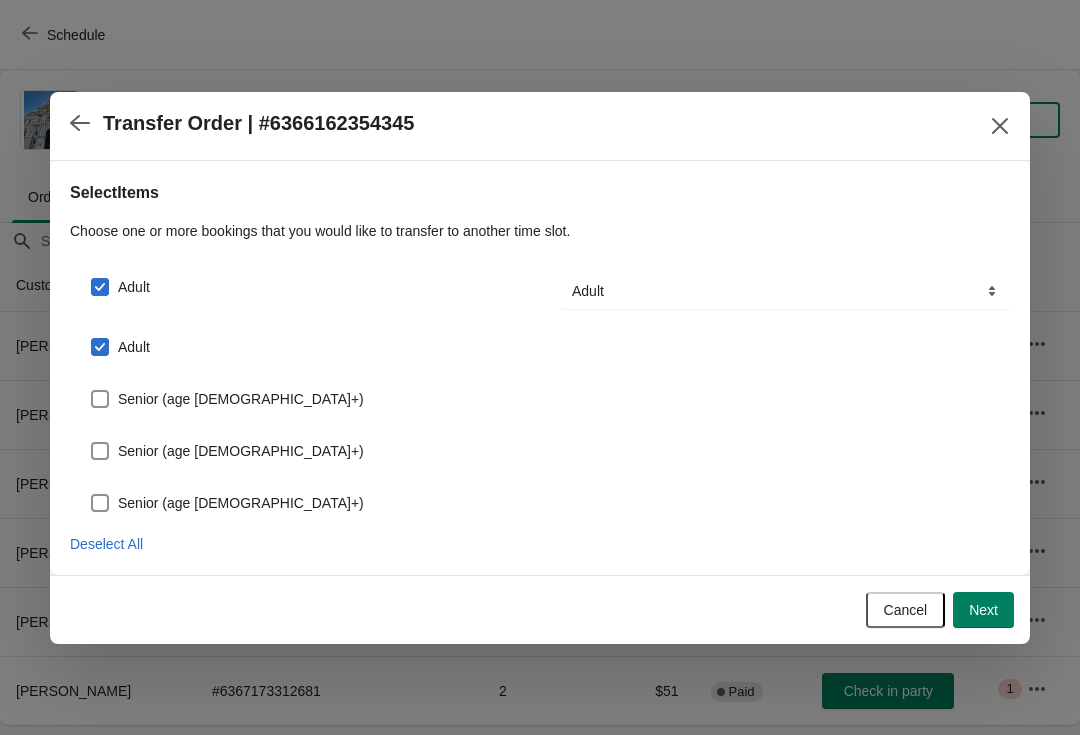checkbox on "true" 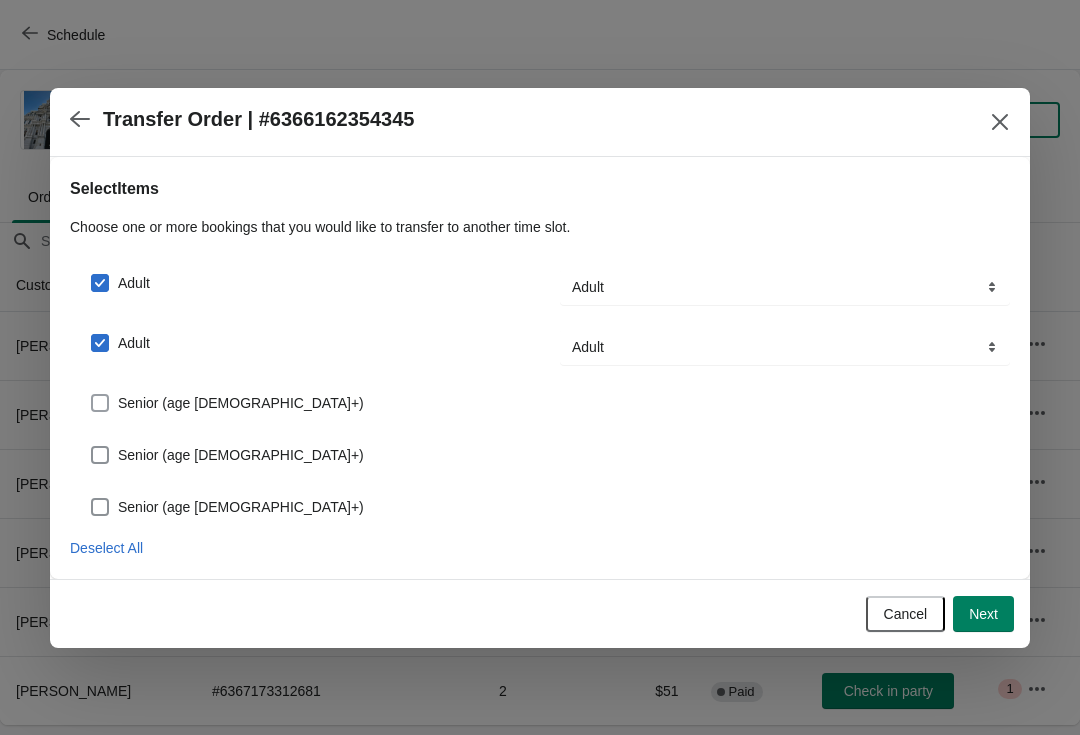 click at bounding box center (100, 403) 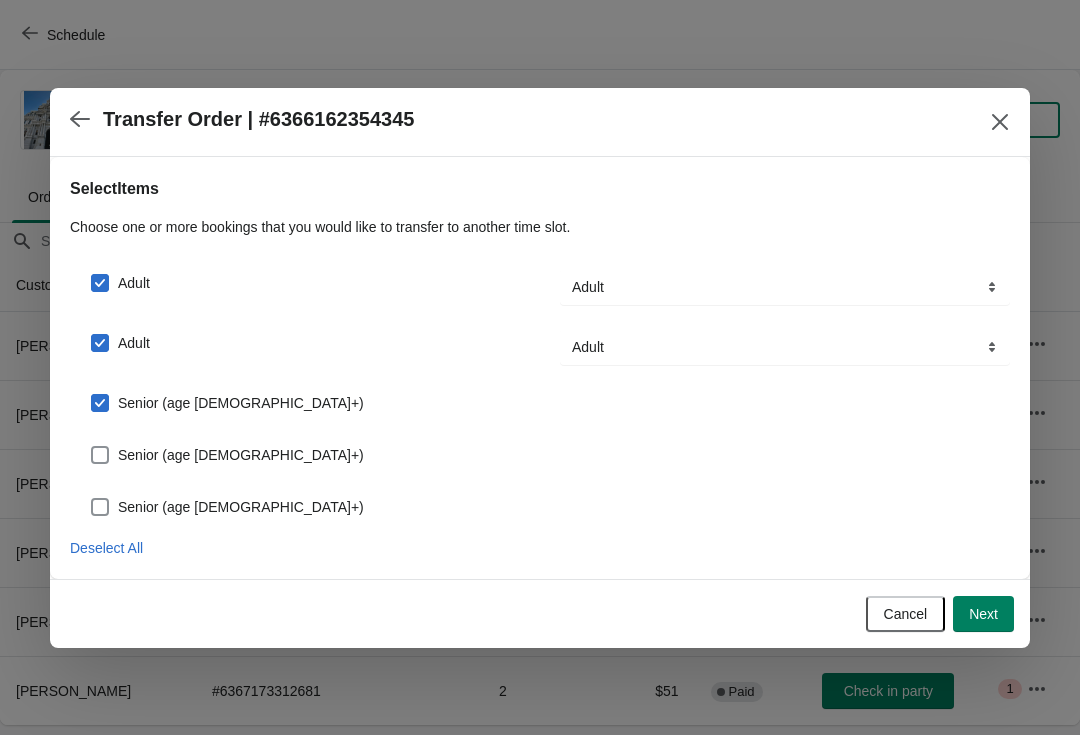 checkbox on "true" 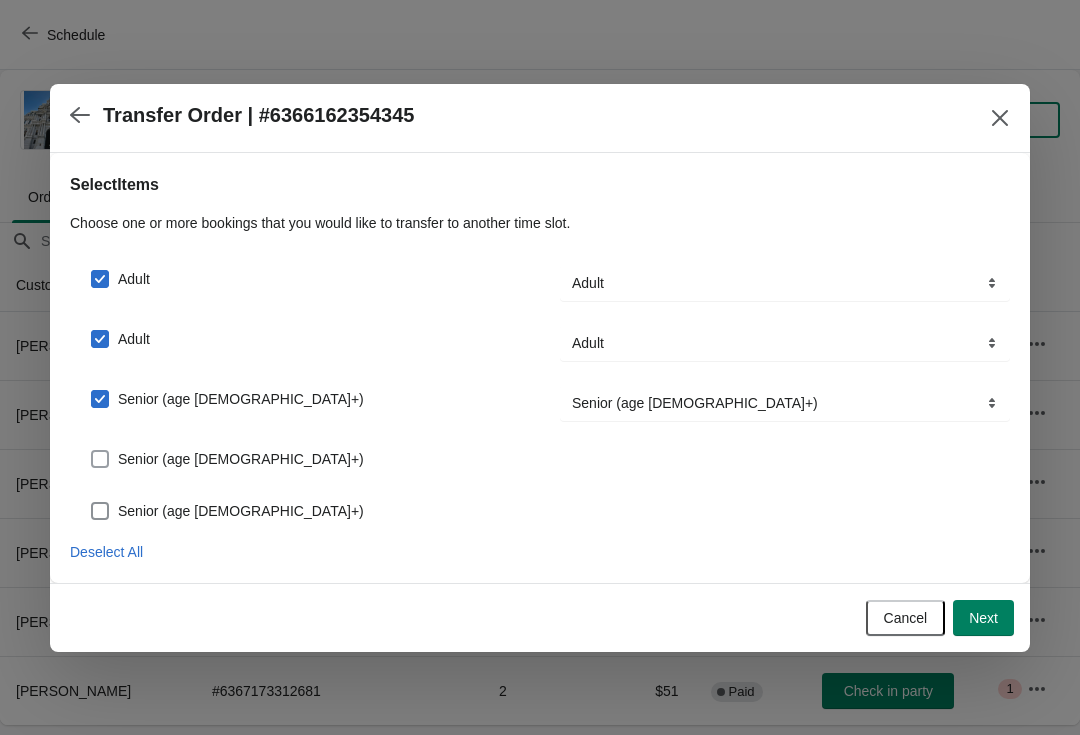 click at bounding box center [100, 459] 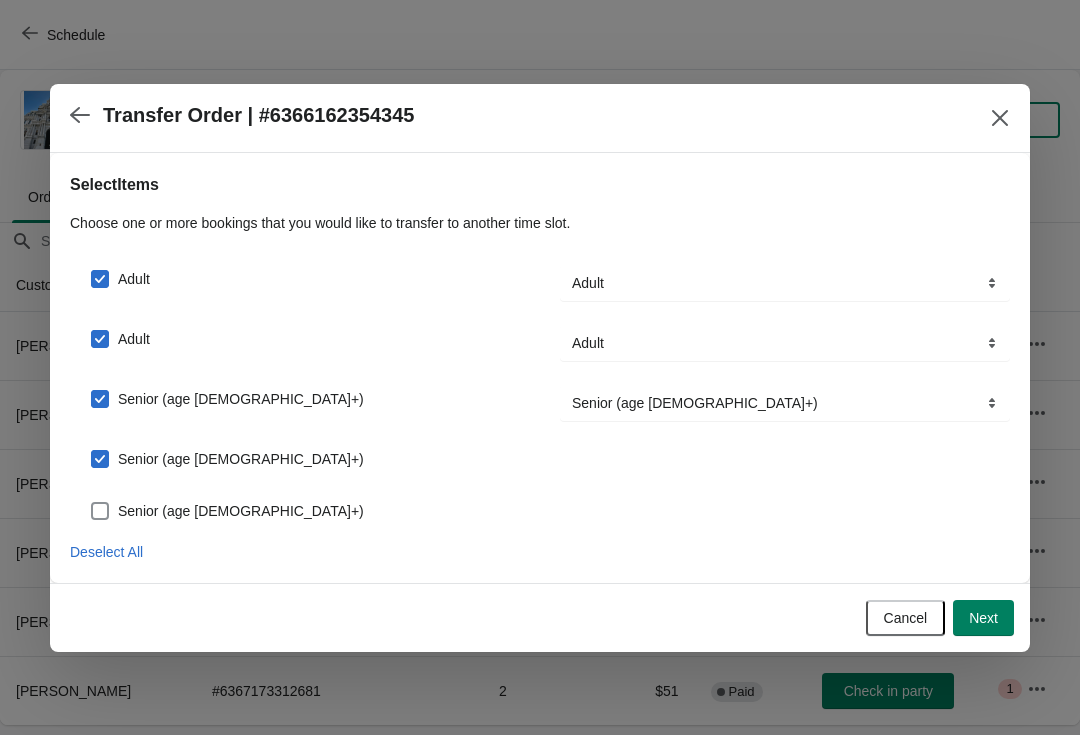 checkbox on "true" 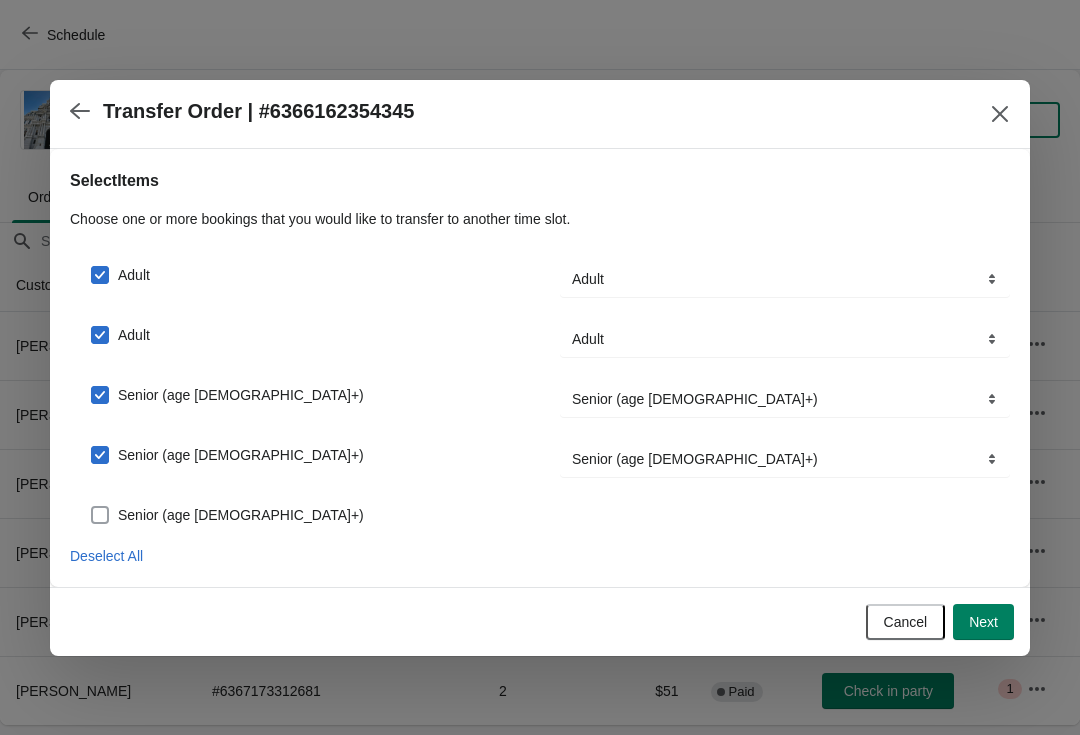 click at bounding box center (100, 515) 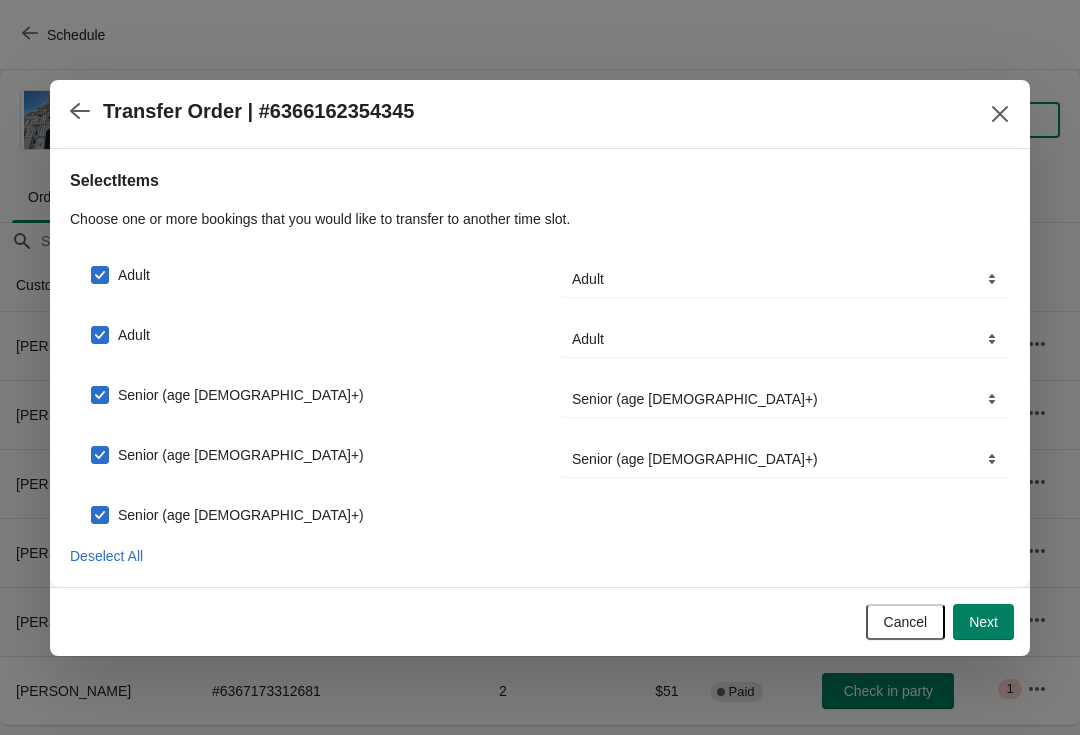 checkbox on "true" 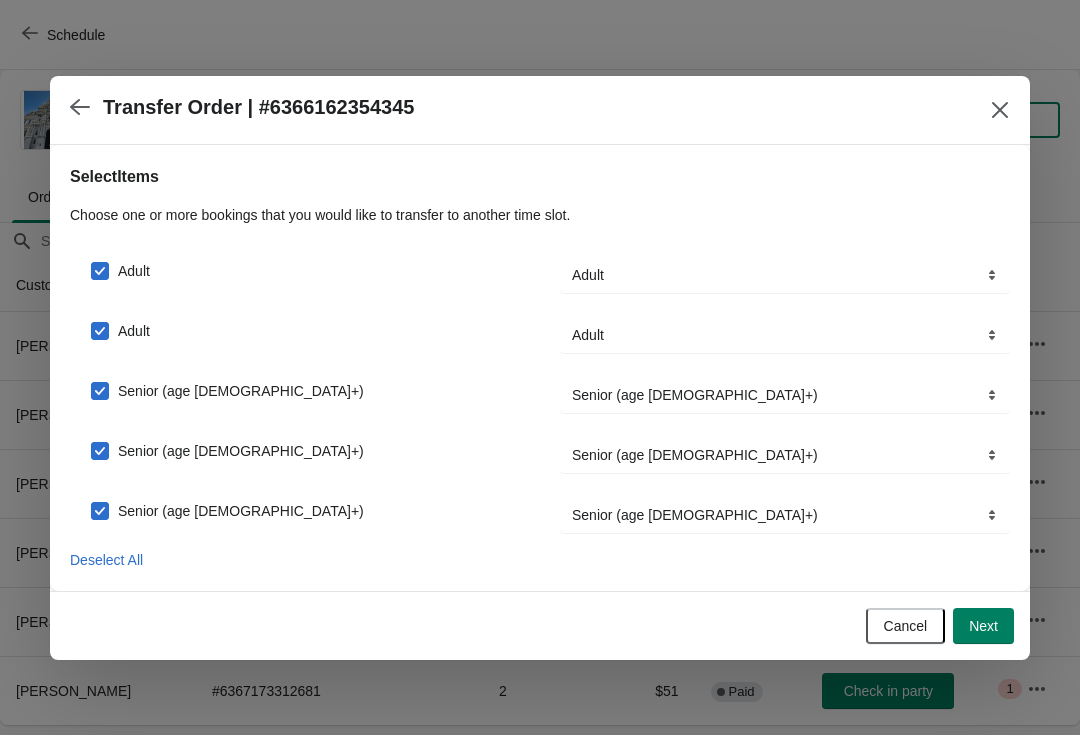 click on "Next" at bounding box center [983, 626] 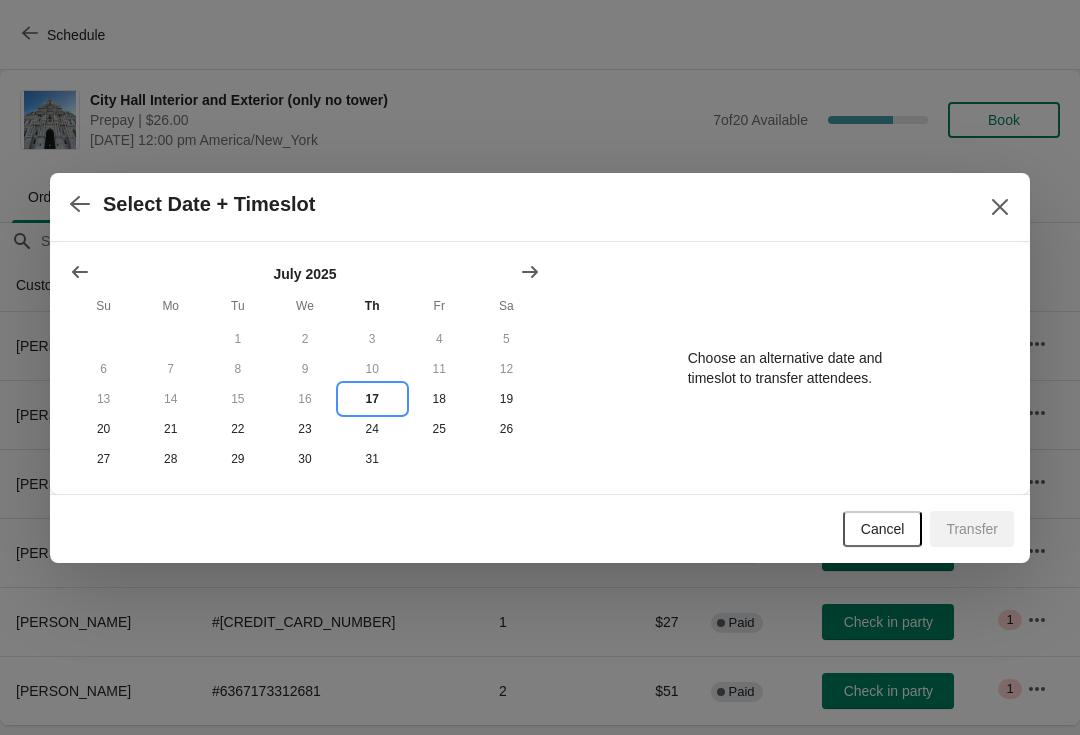 click on "17" at bounding box center (372, 399) 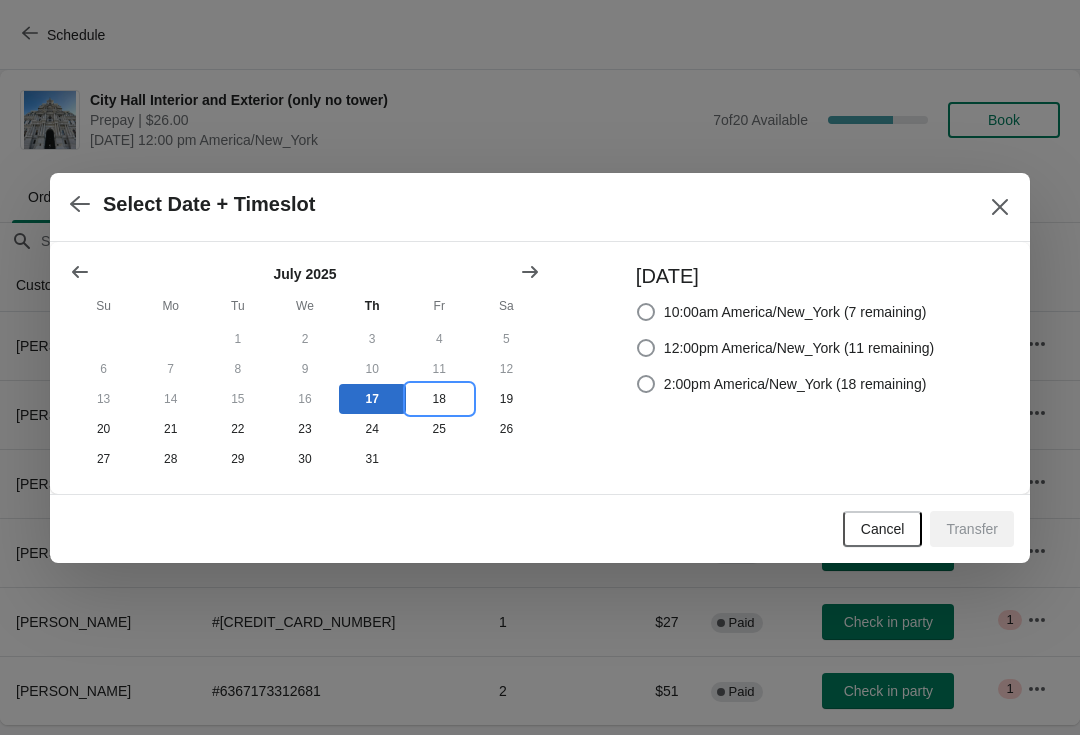 click on "18" at bounding box center (439, 399) 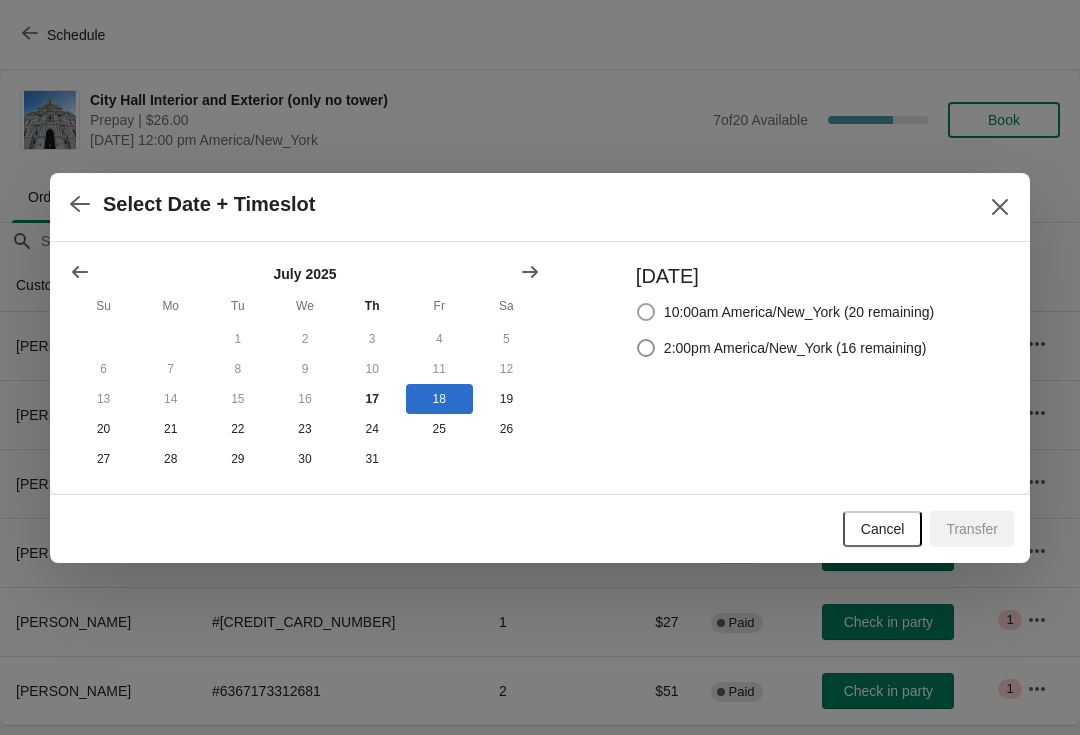 click at bounding box center (646, 312) 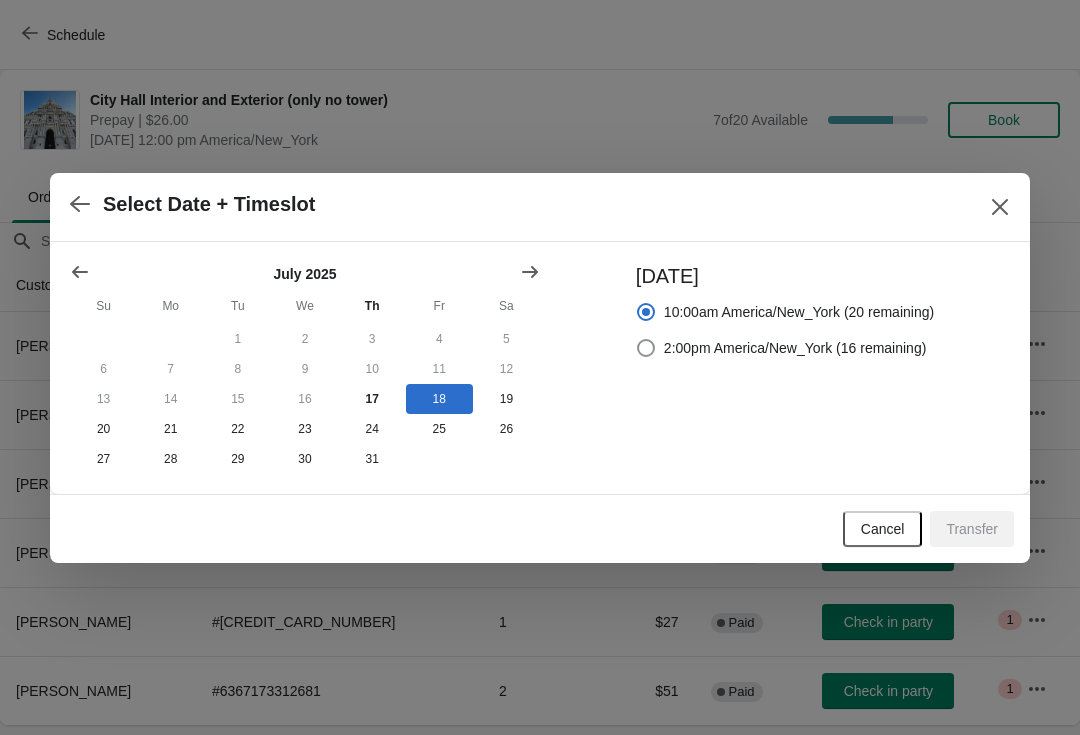 radio on "true" 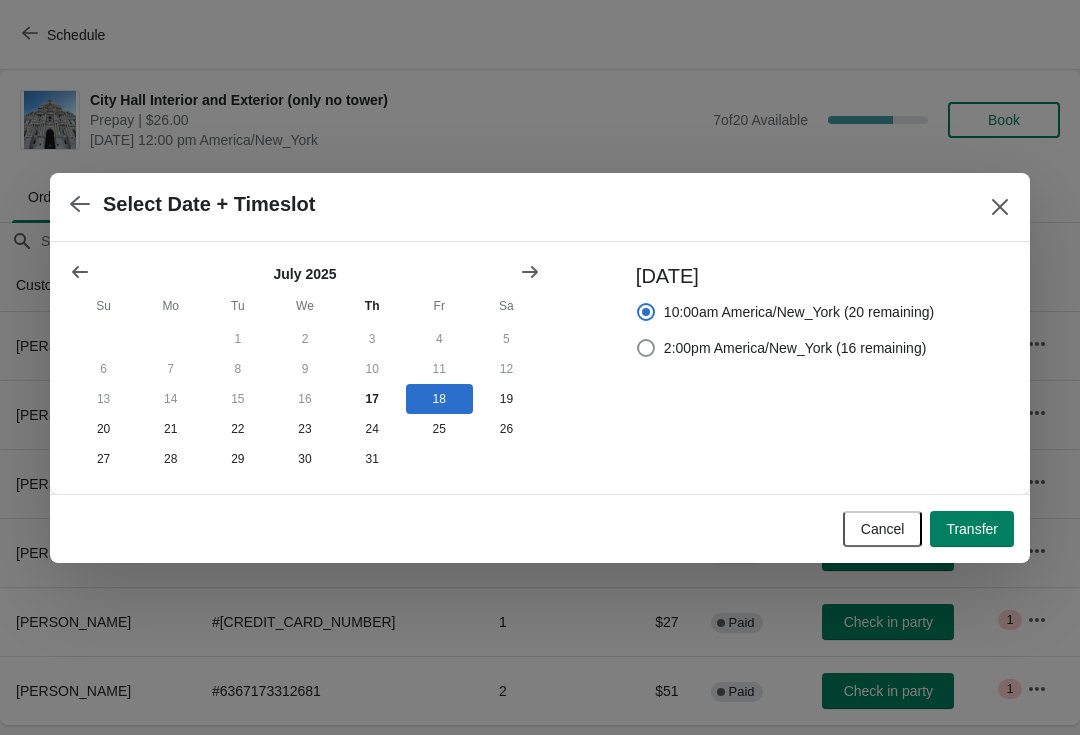 click on "Transfer" at bounding box center (972, 529) 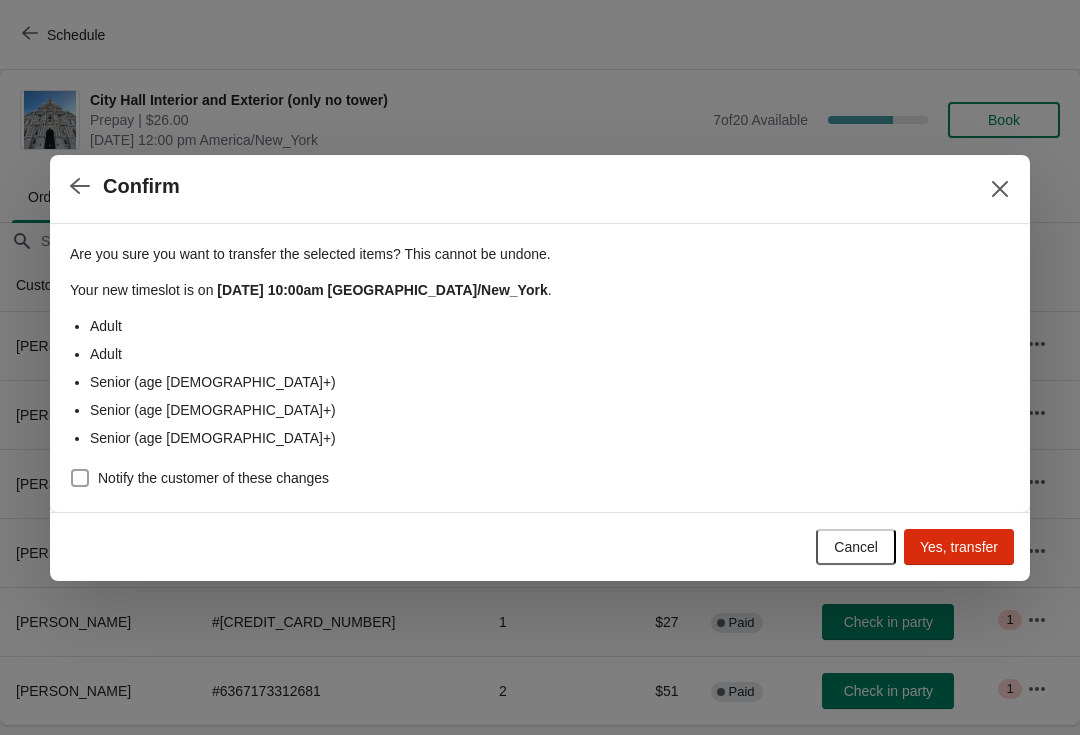 click on "Notify the customer of these changes" at bounding box center [199, 478] 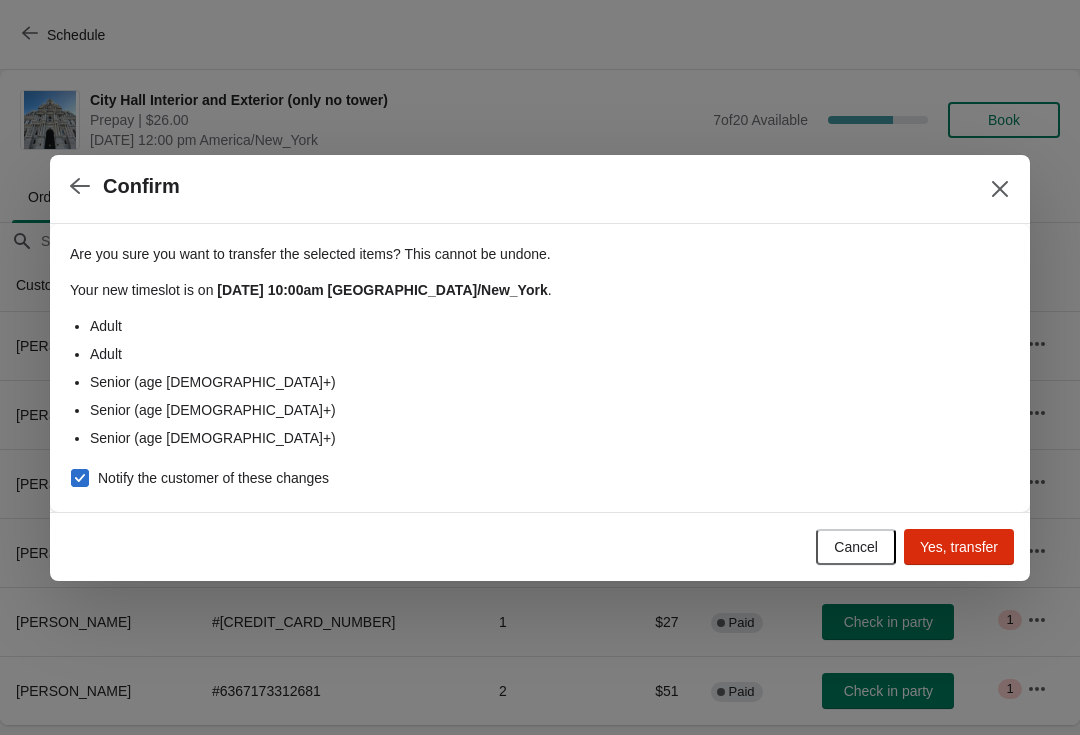 checkbox on "true" 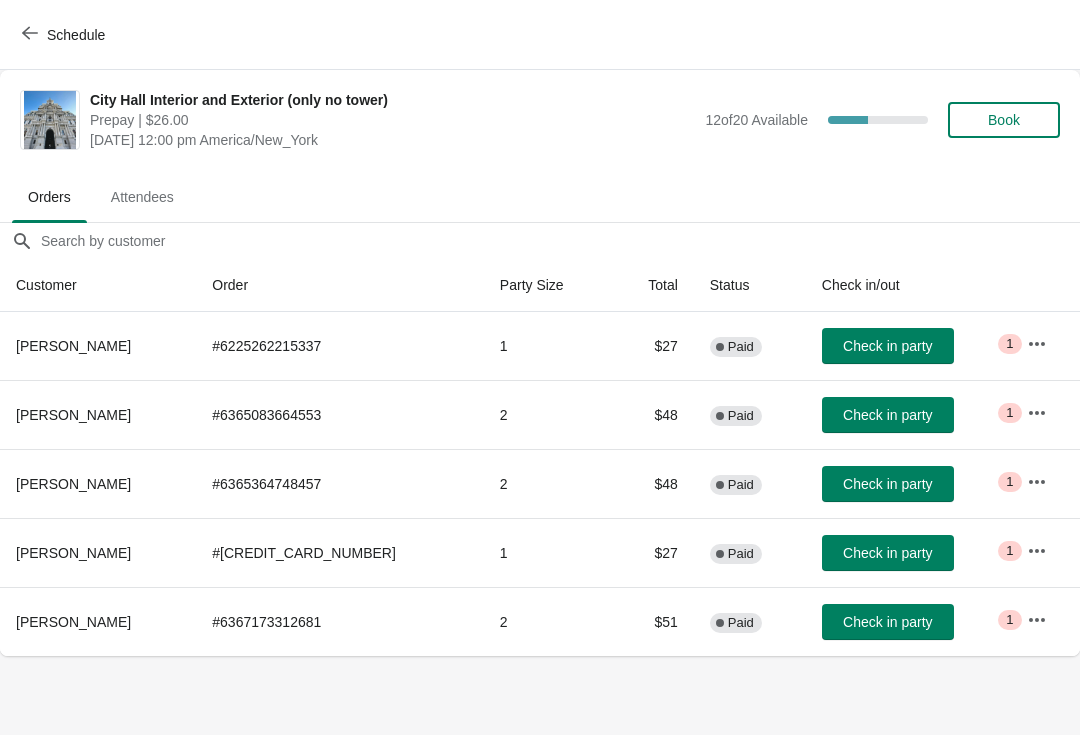 click on "Schedule" at bounding box center [65, 35] 